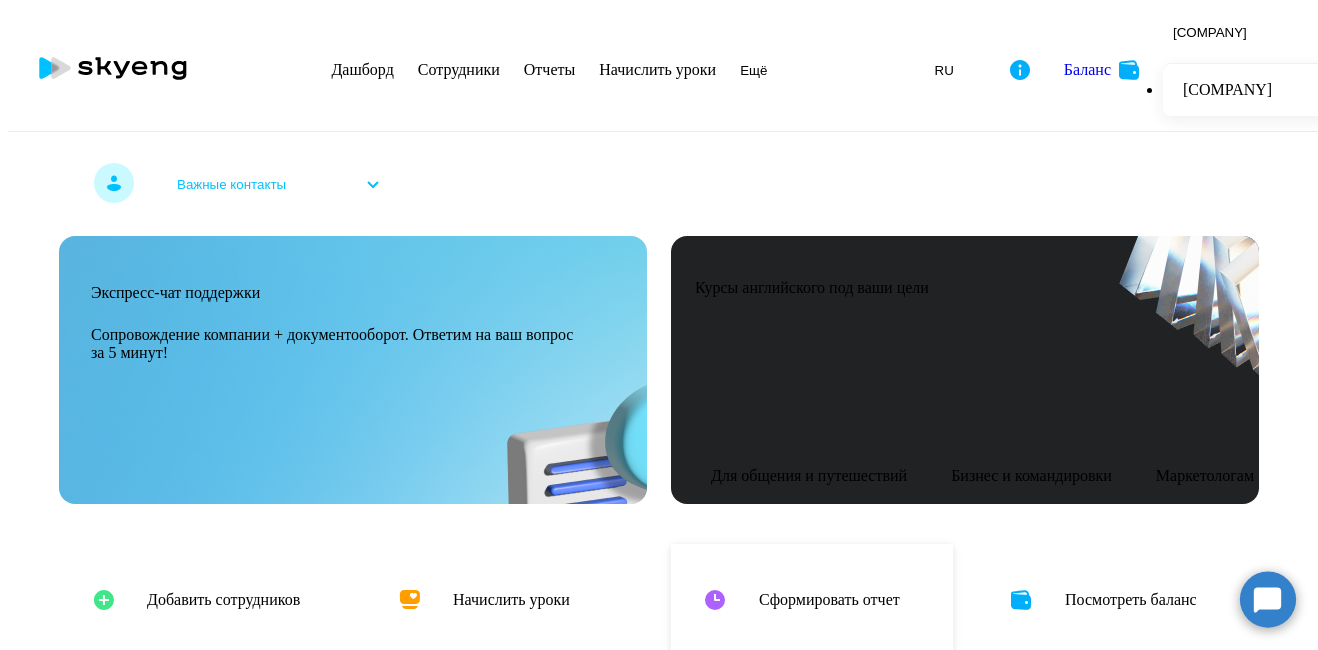 scroll, scrollTop: 0, scrollLeft: 0, axis: both 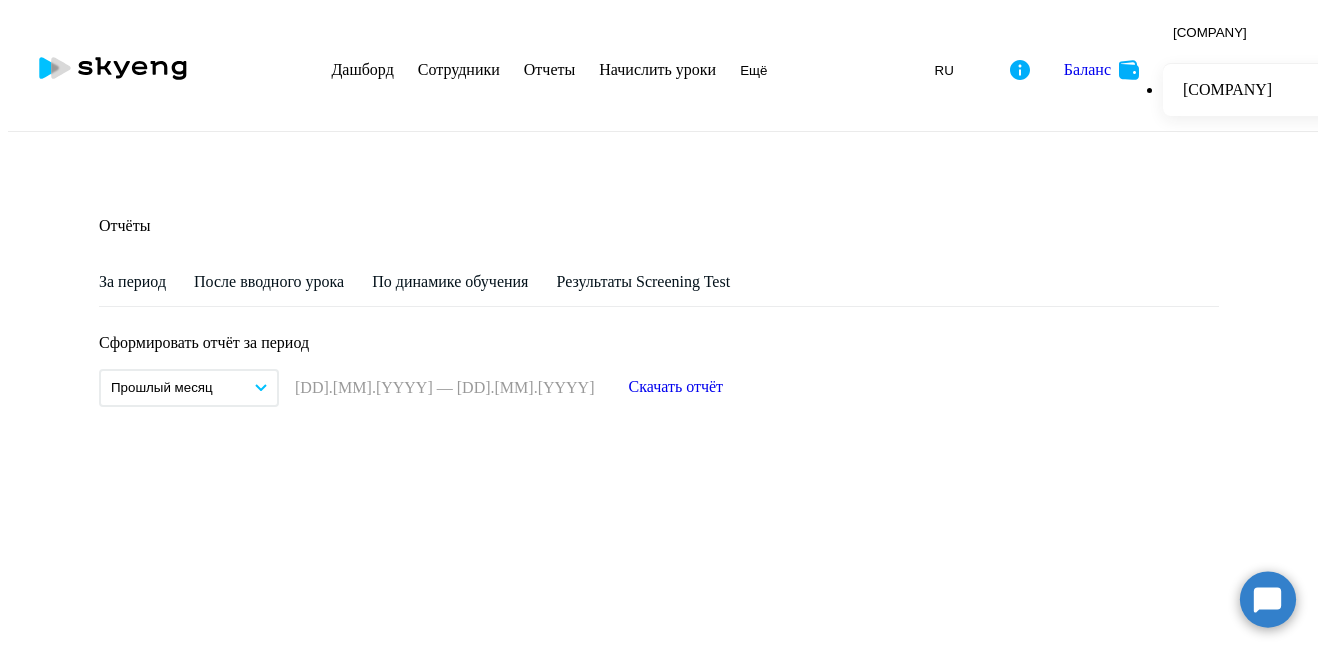 click on "Скачать отчёт" at bounding box center [676, 387] 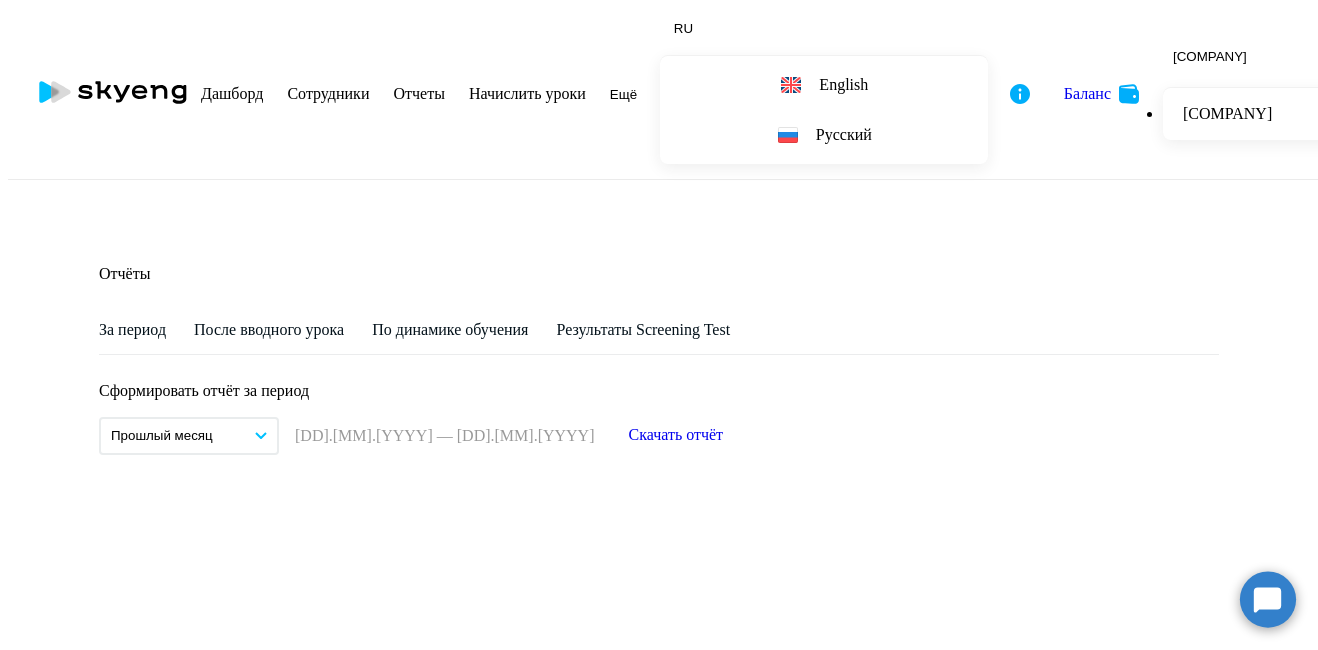 click on "Сотрудники" at bounding box center [328, 93] 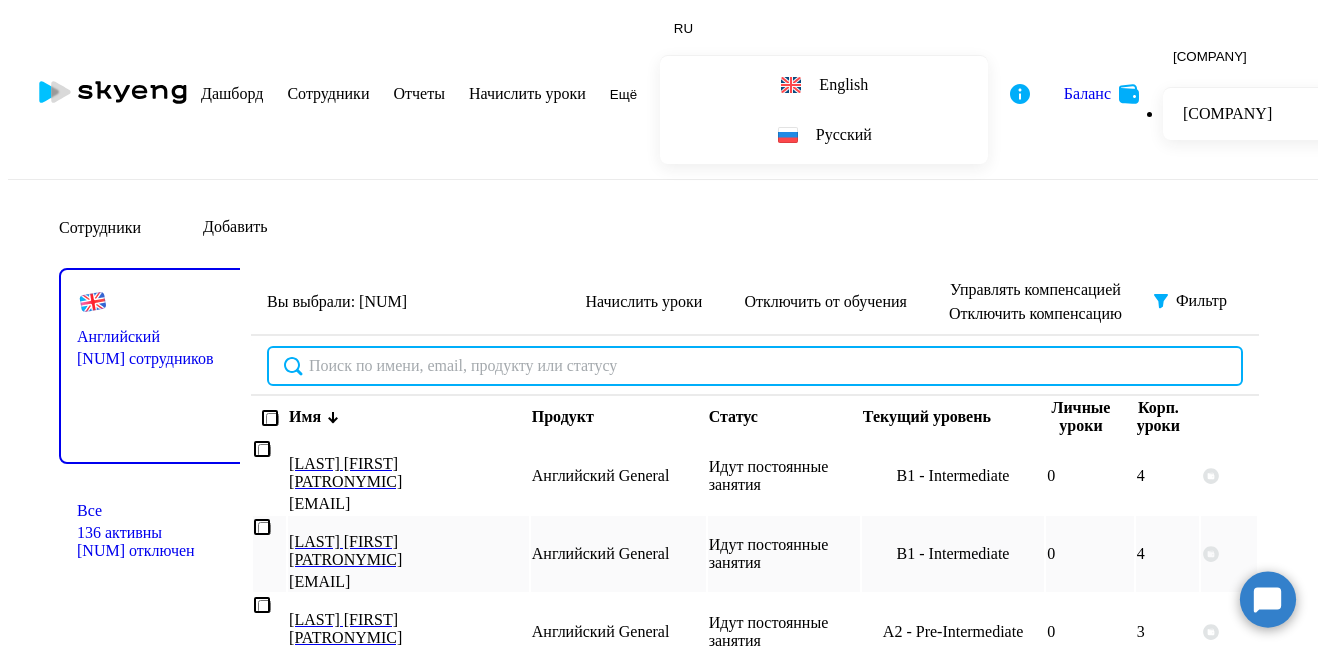 click at bounding box center [755, 366] 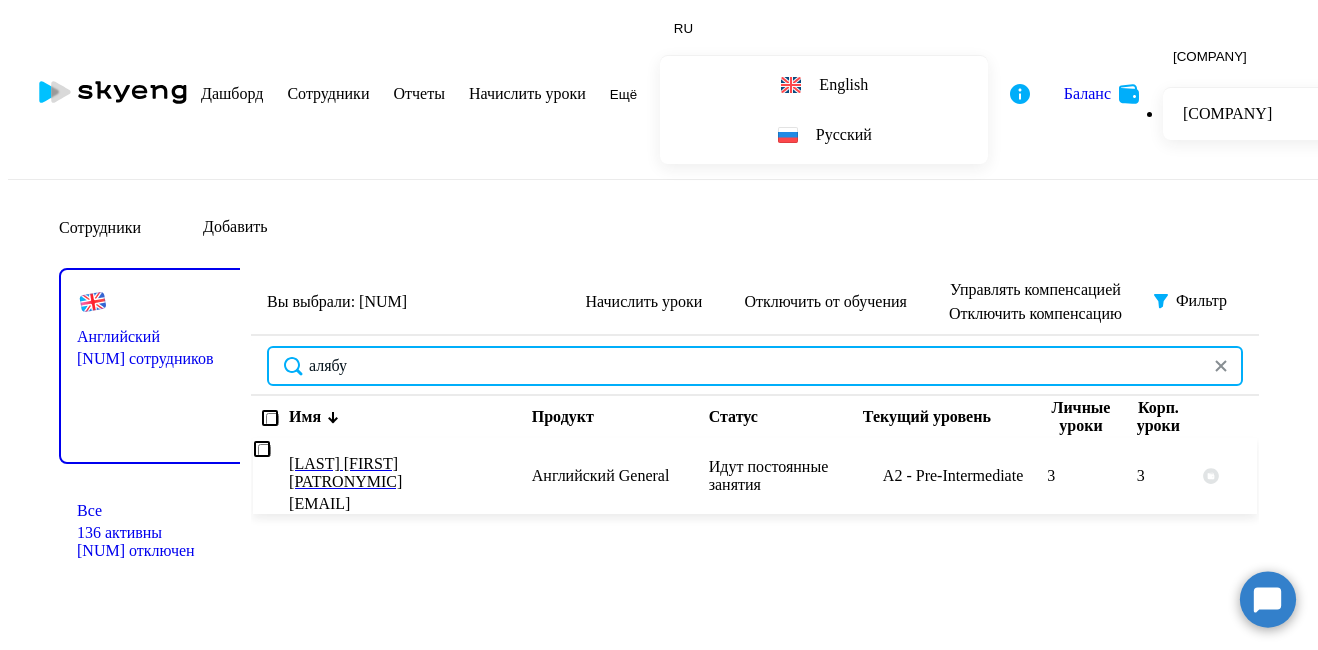 type on "алябу" 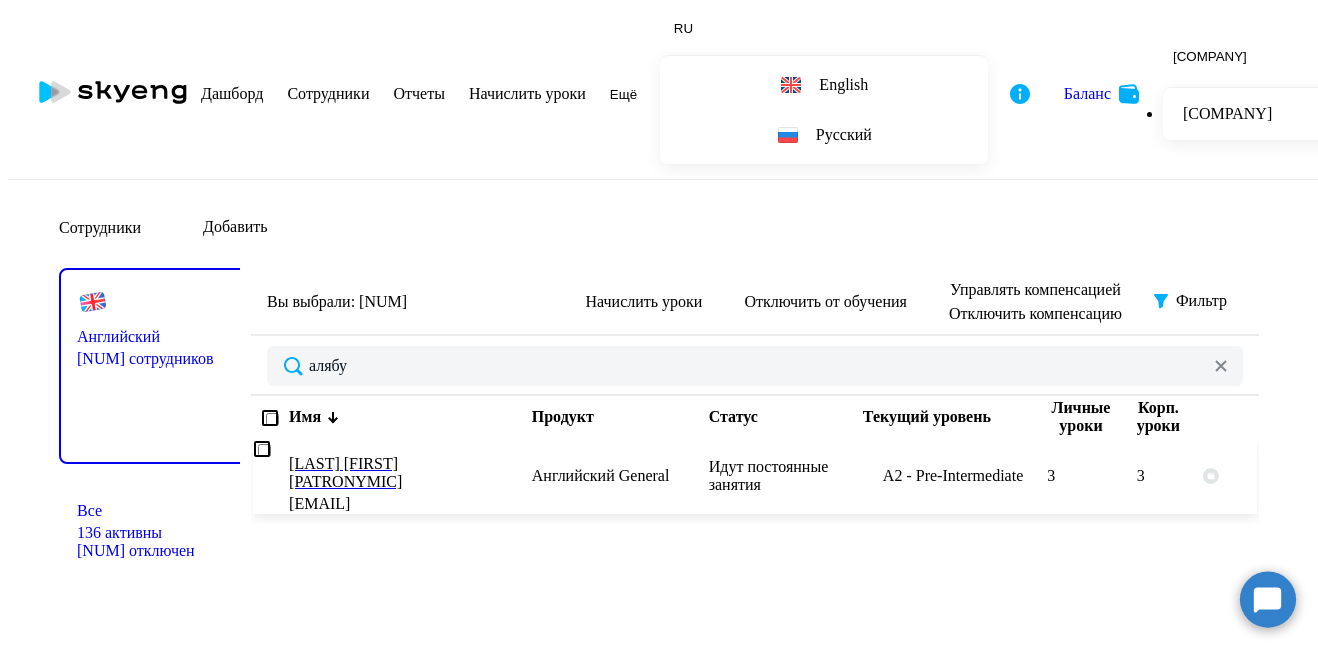 click on "[LAST] [FIRST] [PATRONYMIC] [EMAIL]" at bounding box center (408, 476) 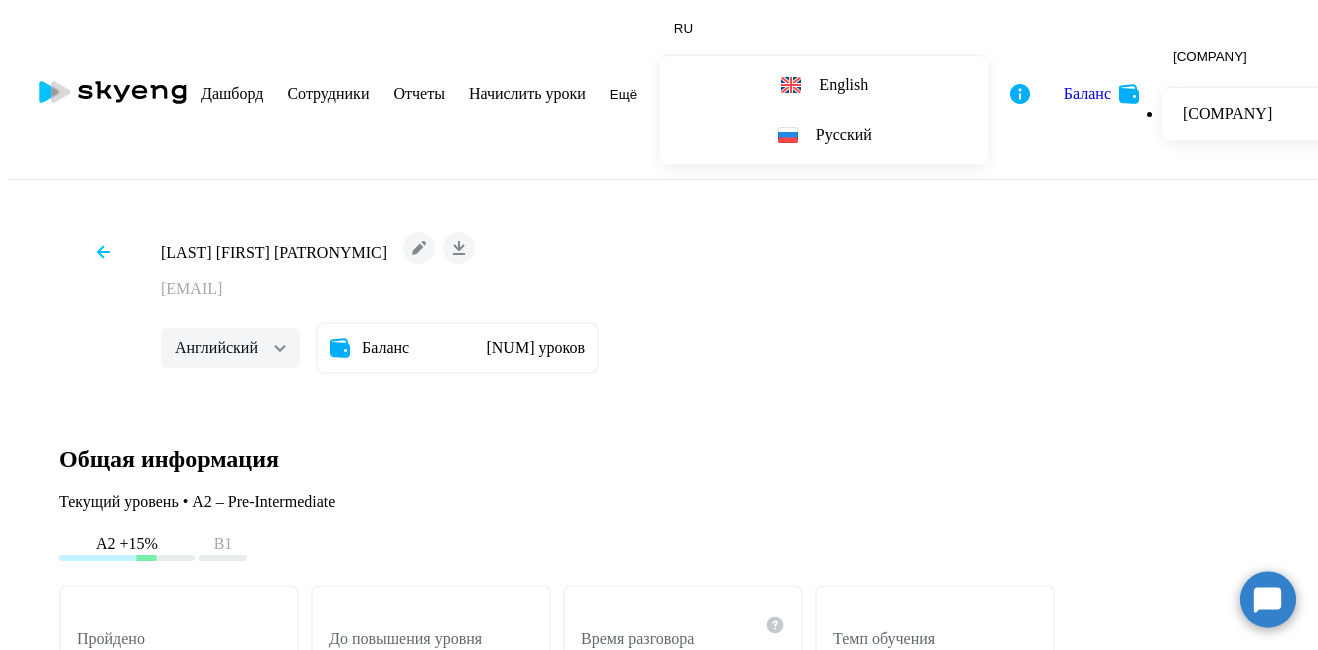 scroll, scrollTop: 2478, scrollLeft: 0, axis: vertical 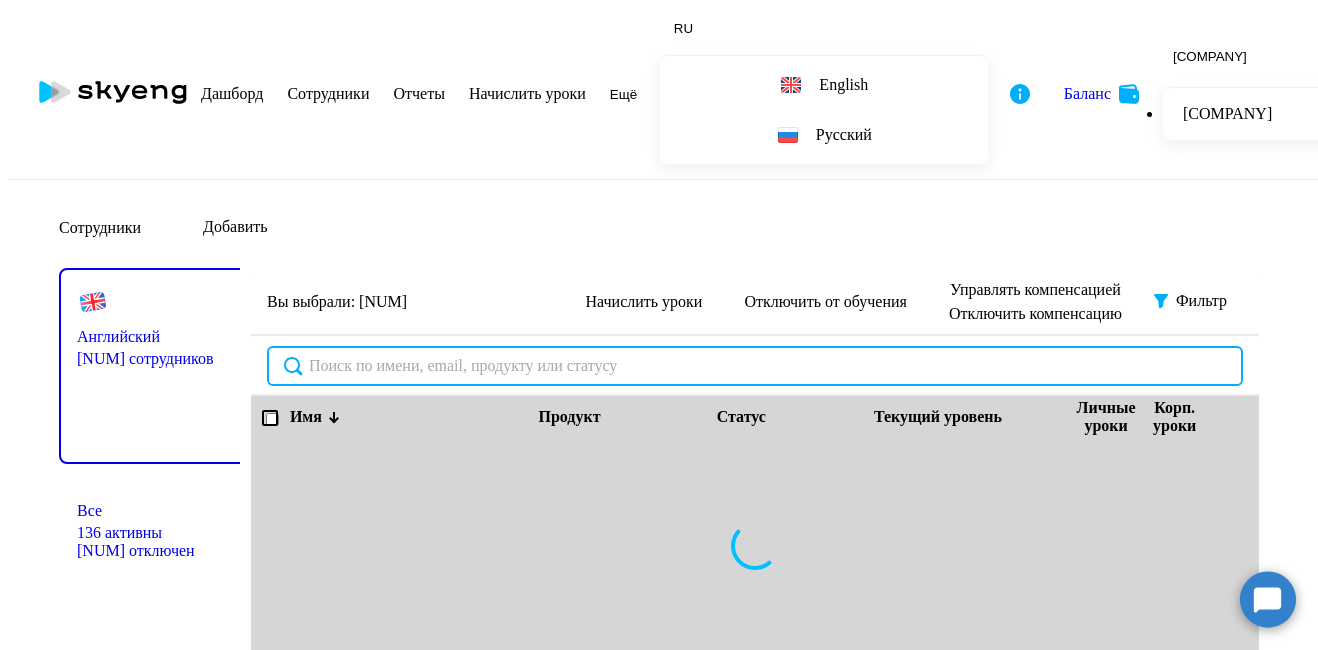 click at bounding box center [755, 366] 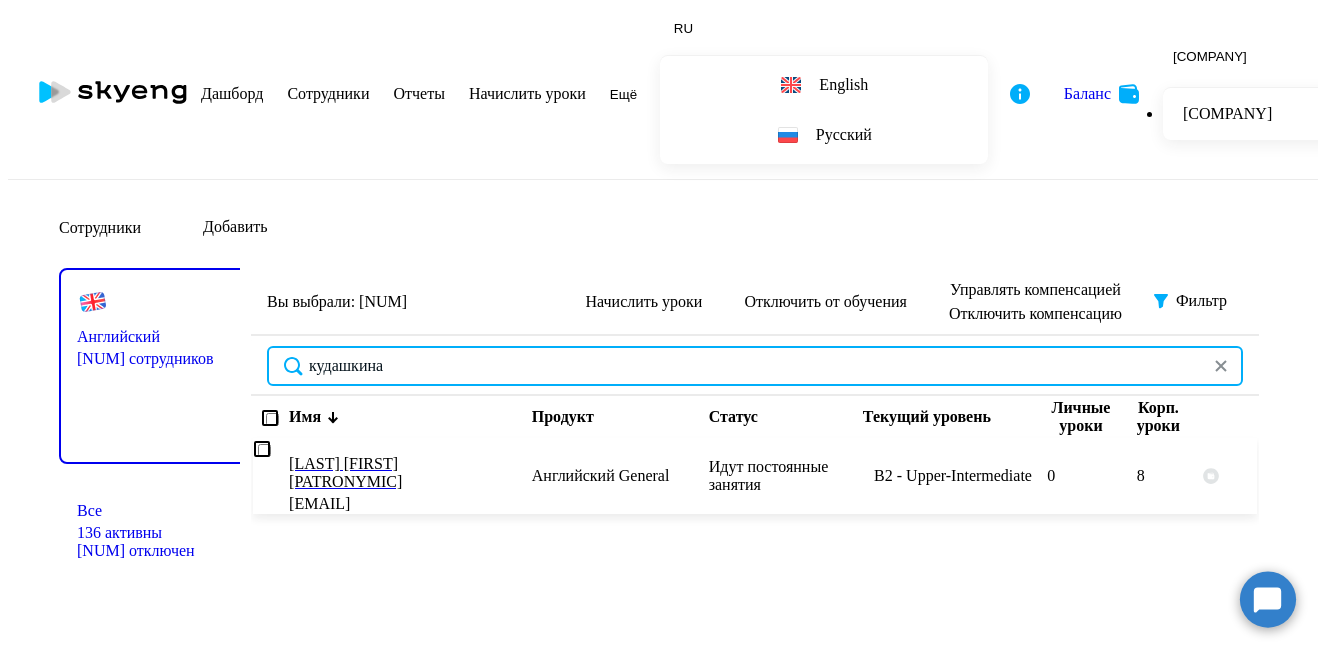 type on "кудашкина" 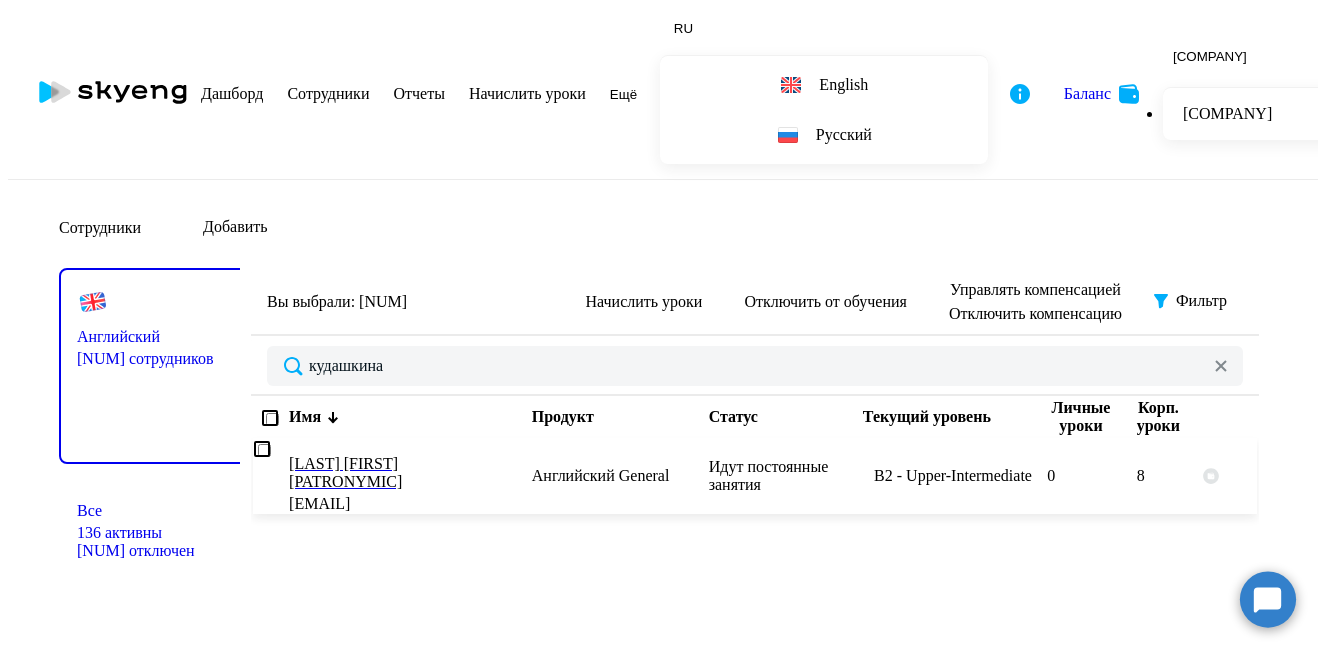 click on "[EMAIL]" at bounding box center [408, 504] 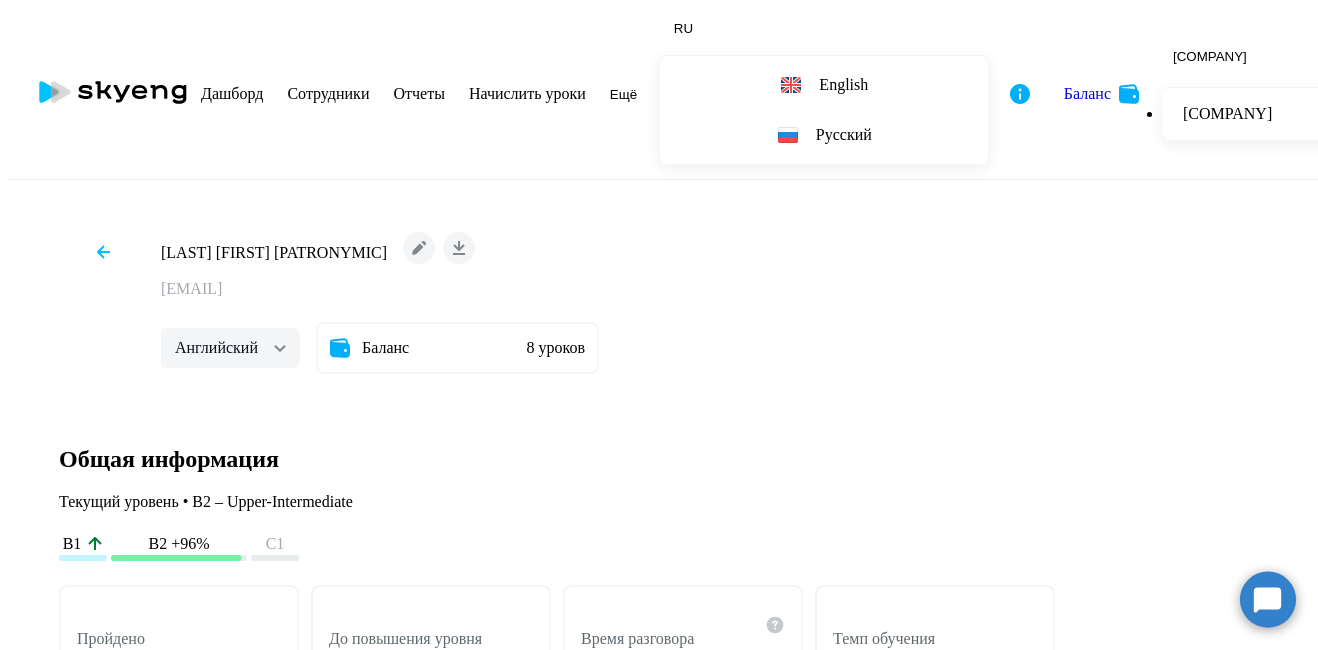 scroll, scrollTop: 2200, scrollLeft: 0, axis: vertical 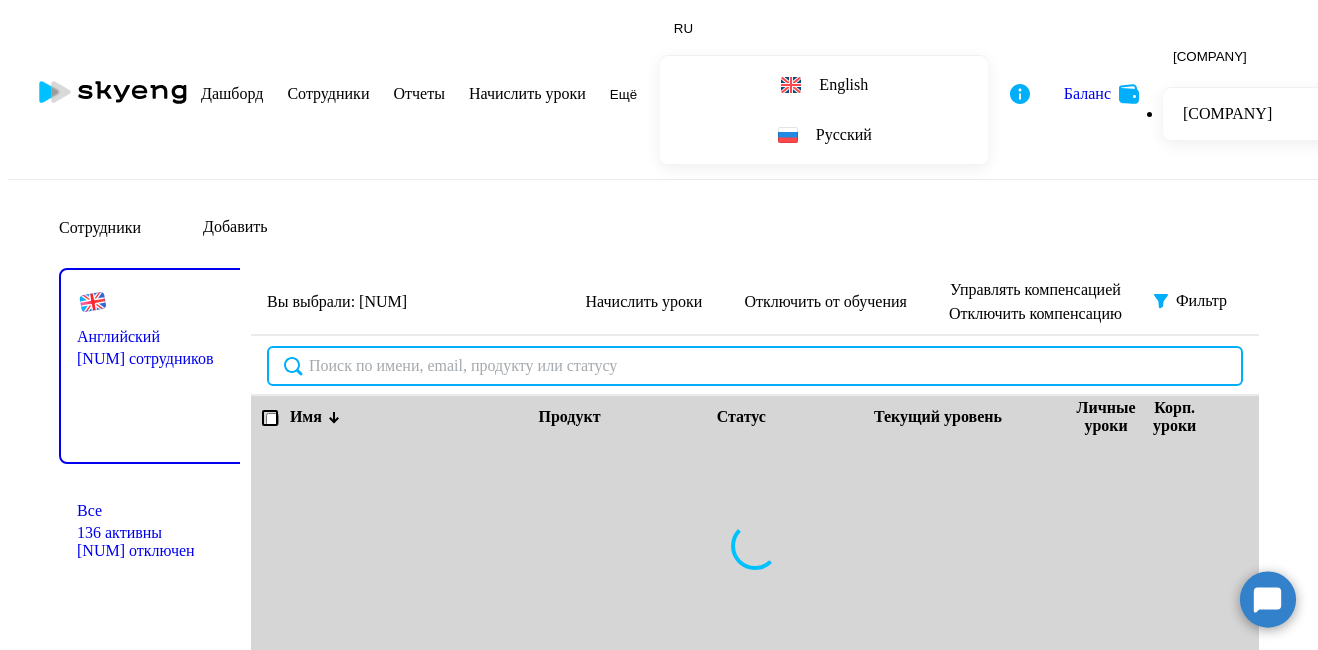 click at bounding box center (755, 366) 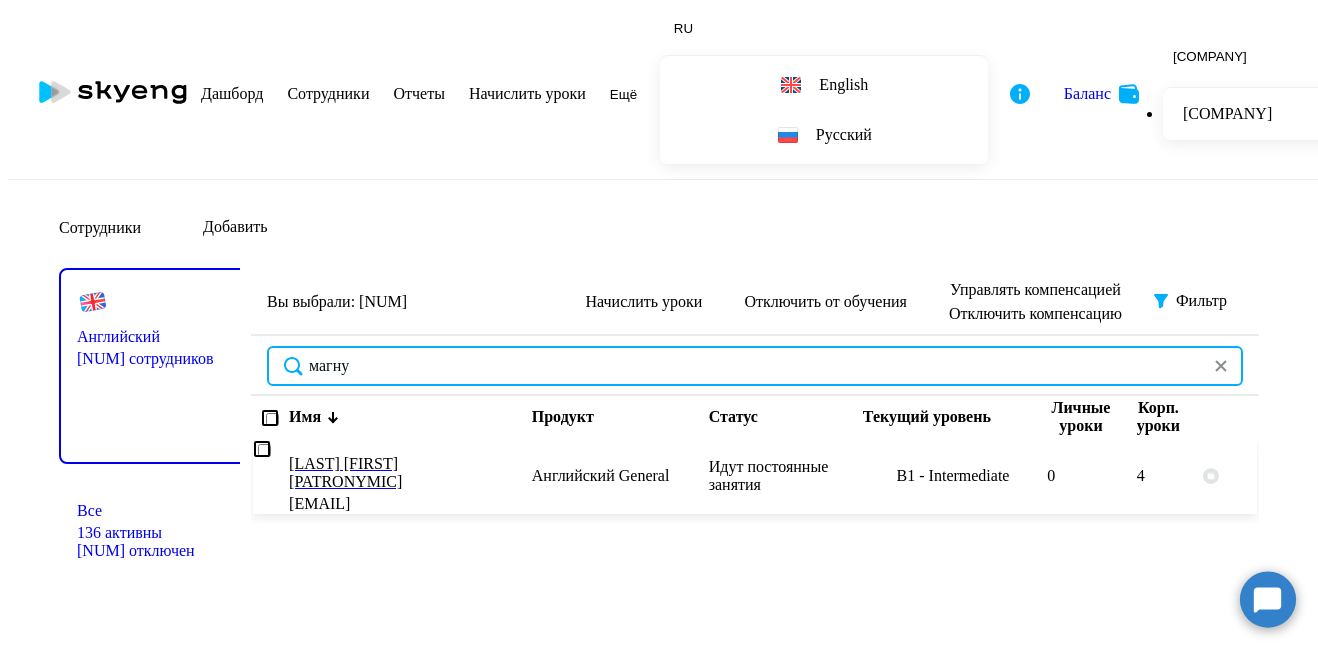 type on "магну" 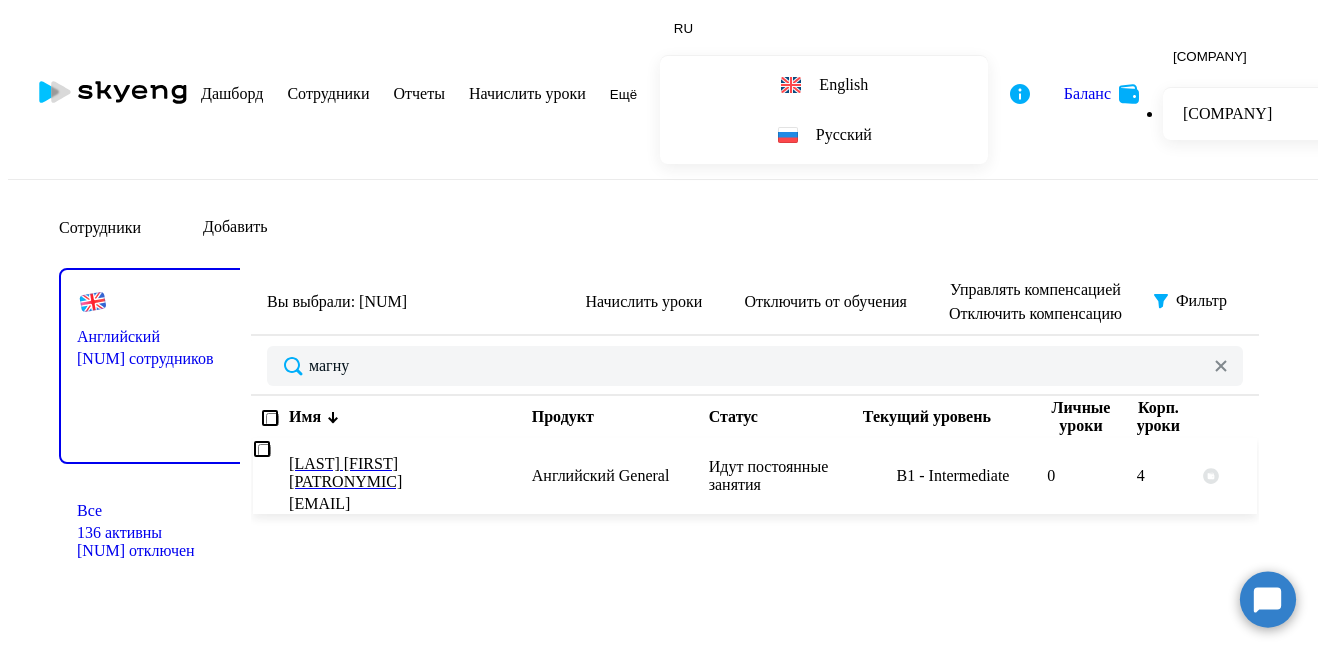 click on "[LAST] [FIRST] [PATRONYMIC] [EMAIL]" at bounding box center (408, 476) 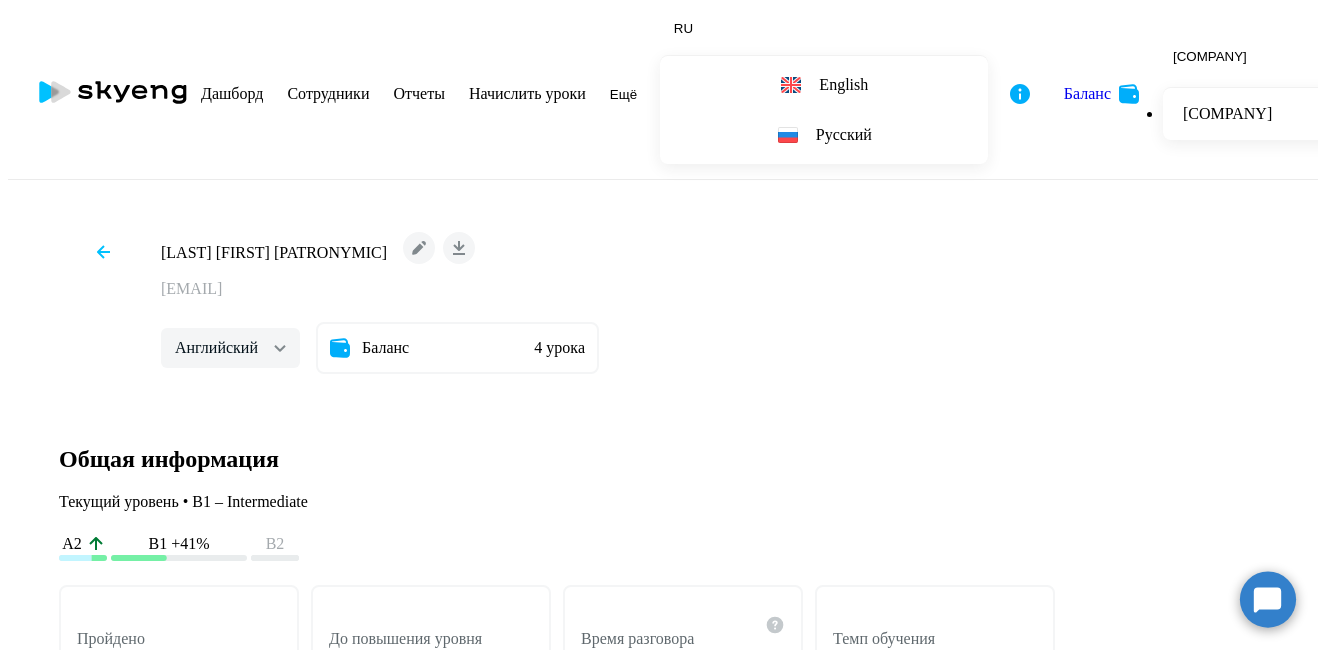 scroll, scrollTop: 2400, scrollLeft: 0, axis: vertical 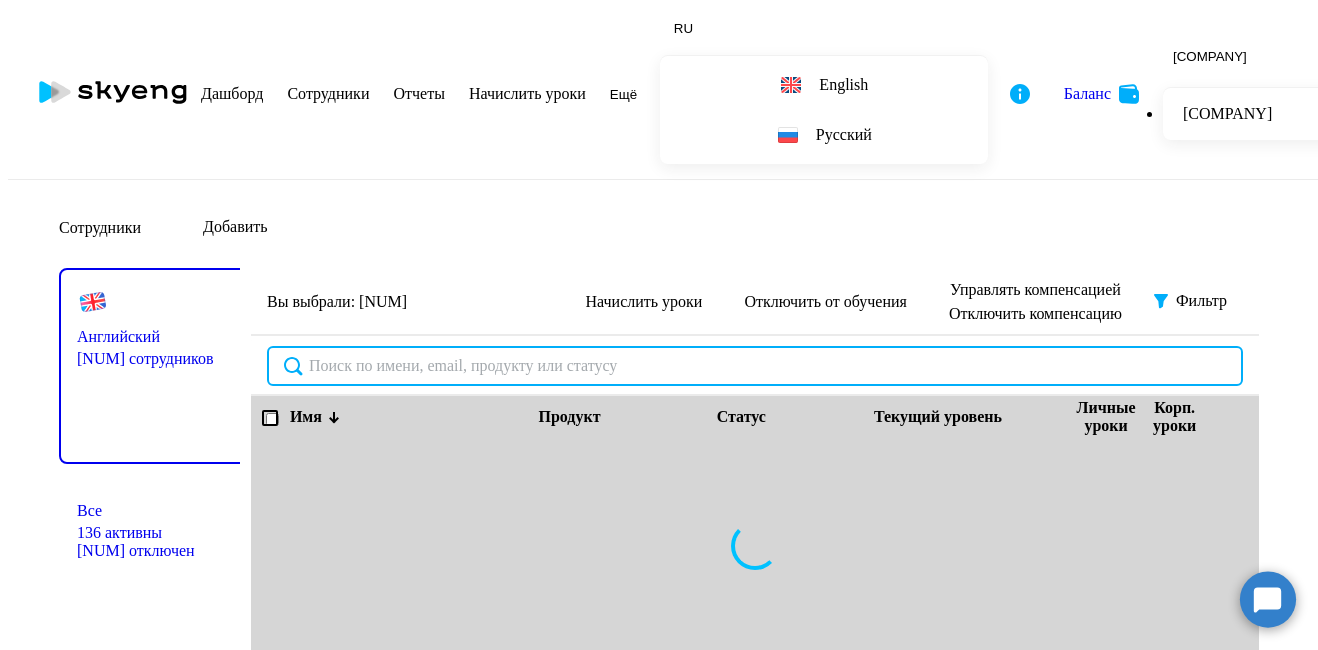 click at bounding box center [755, 366] 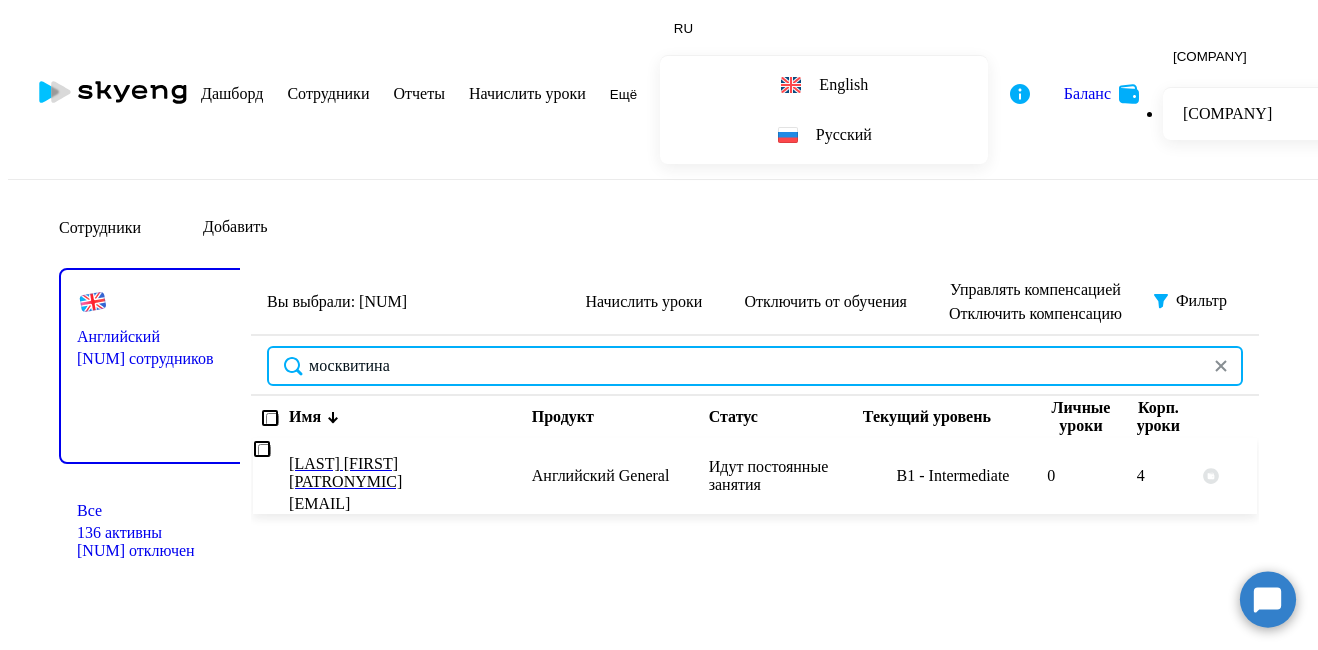 type on "москвитина" 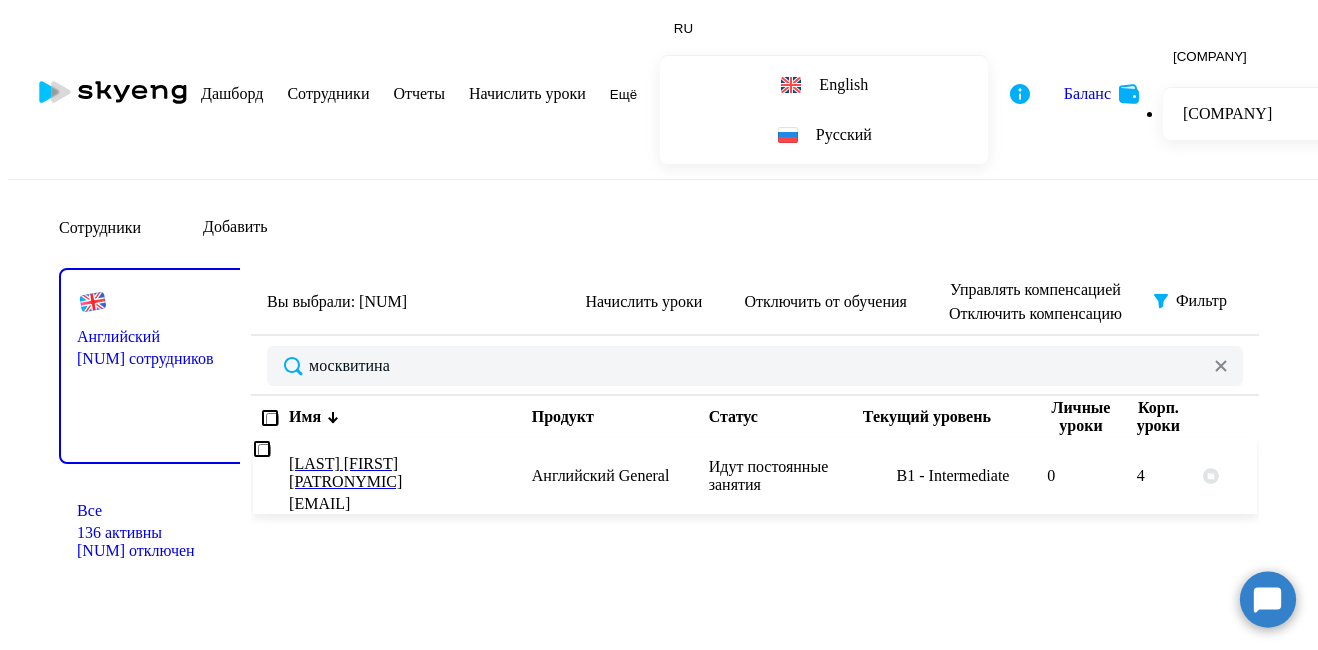 click on "[EMAIL]" at bounding box center [408, 504] 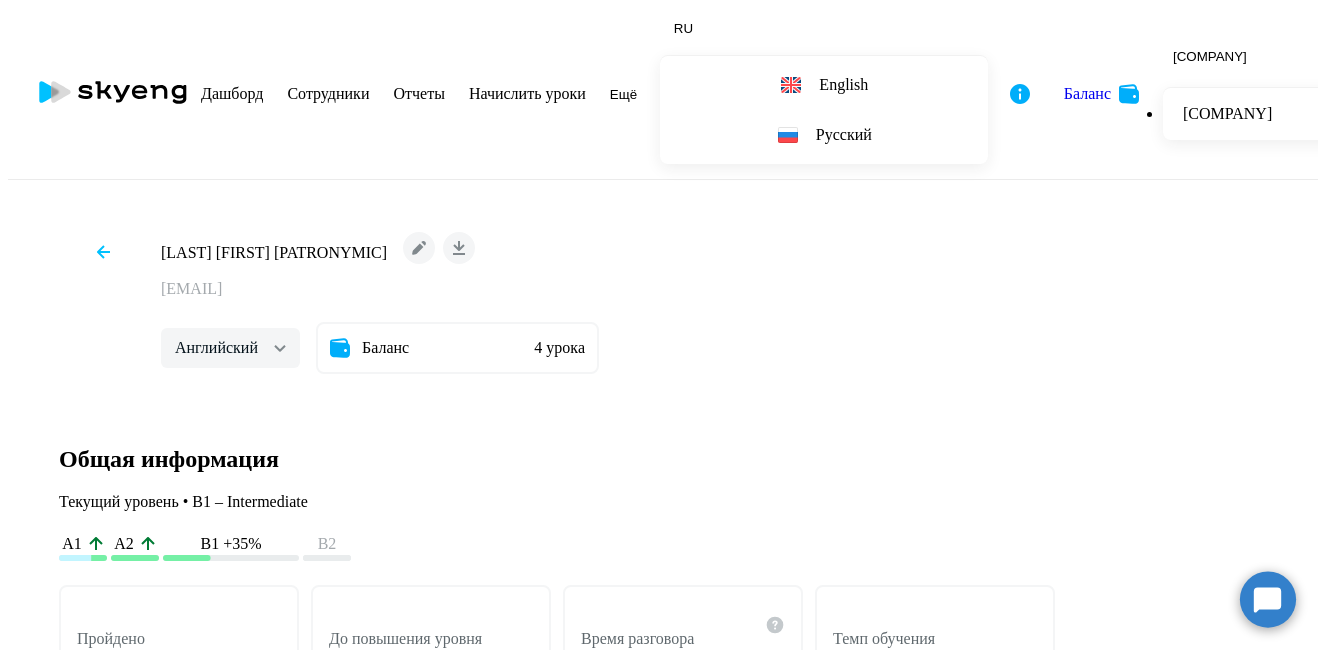 scroll, scrollTop: 1500, scrollLeft: 0, axis: vertical 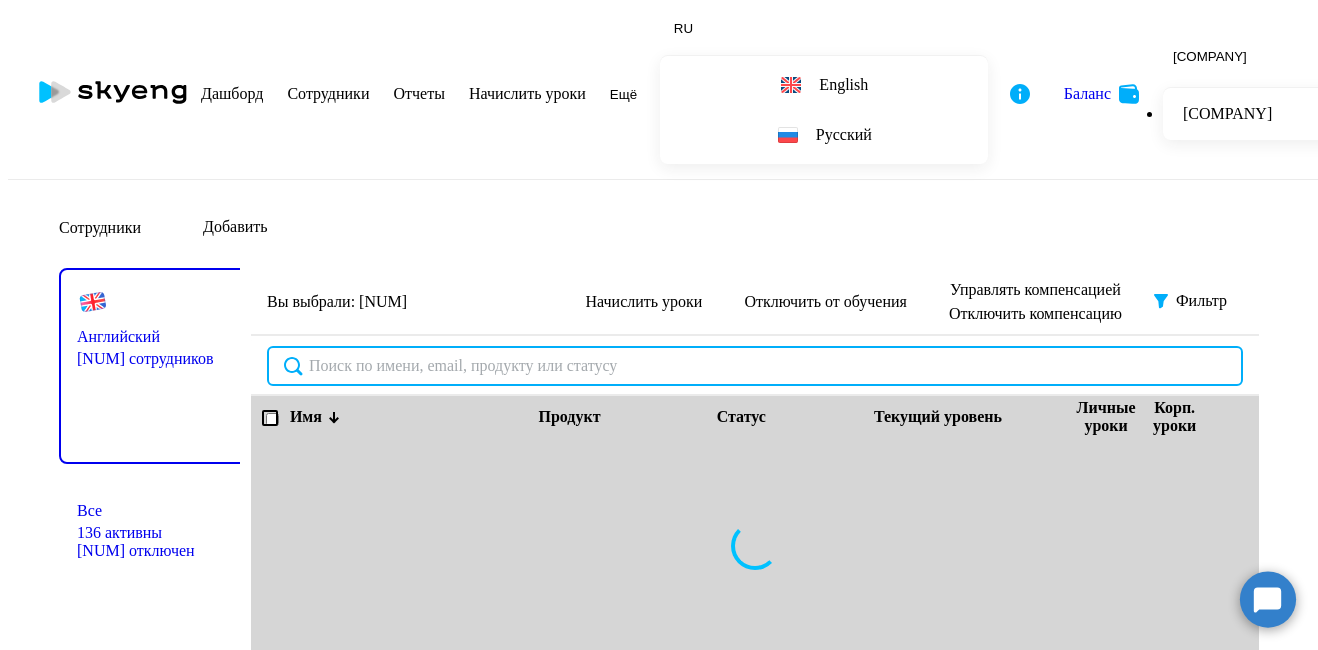 click at bounding box center (755, 366) 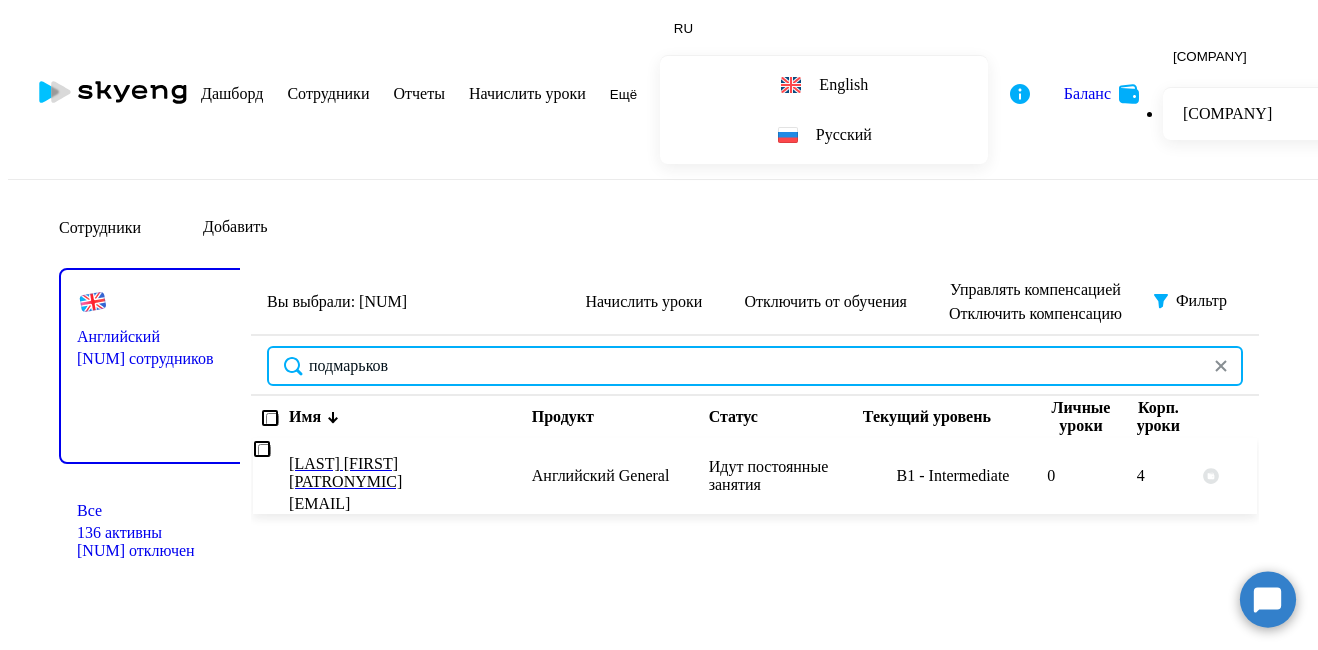 type on "подмарьков" 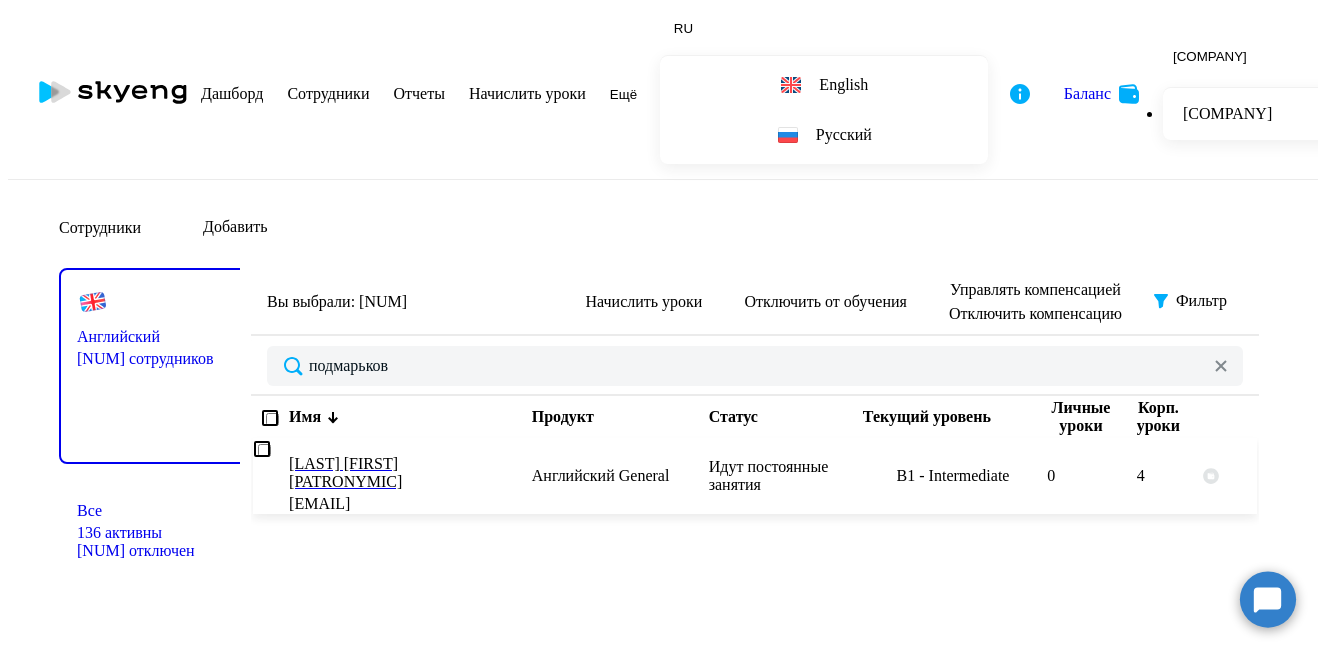 click on "[LAST] [FIRST] [PATRONYMIC] [EMAIL]" at bounding box center (408, 476) 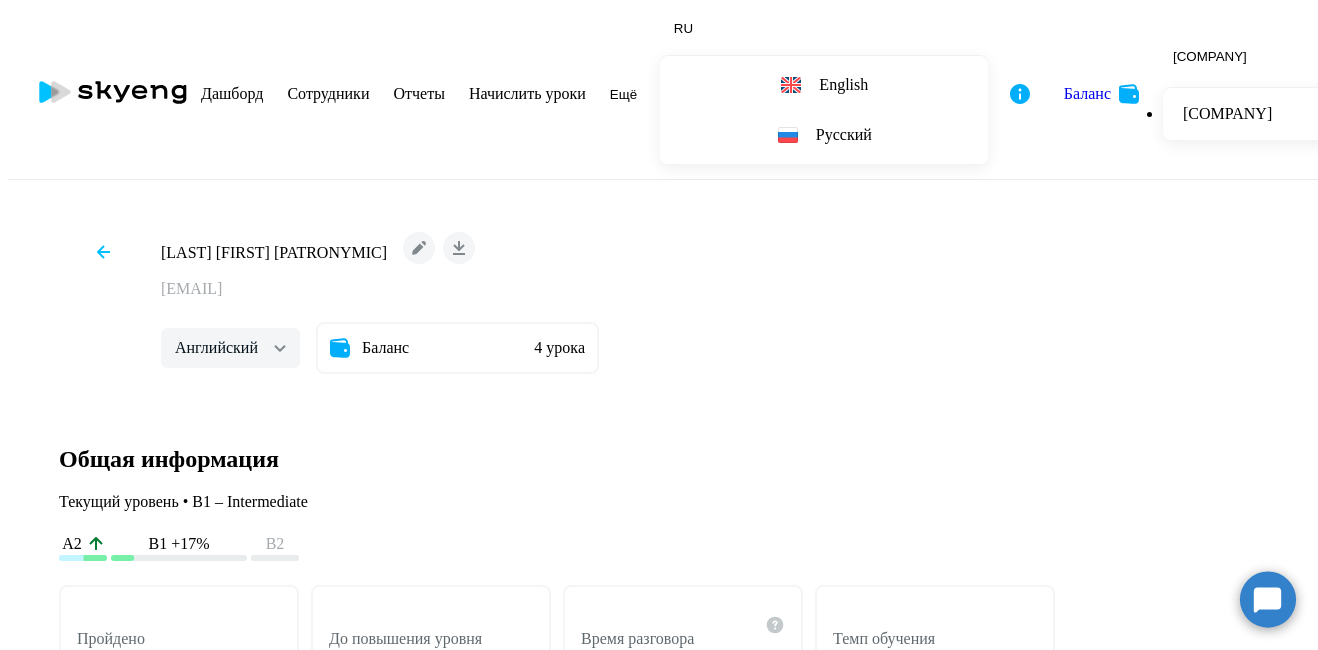 scroll, scrollTop: 2400, scrollLeft: 0, axis: vertical 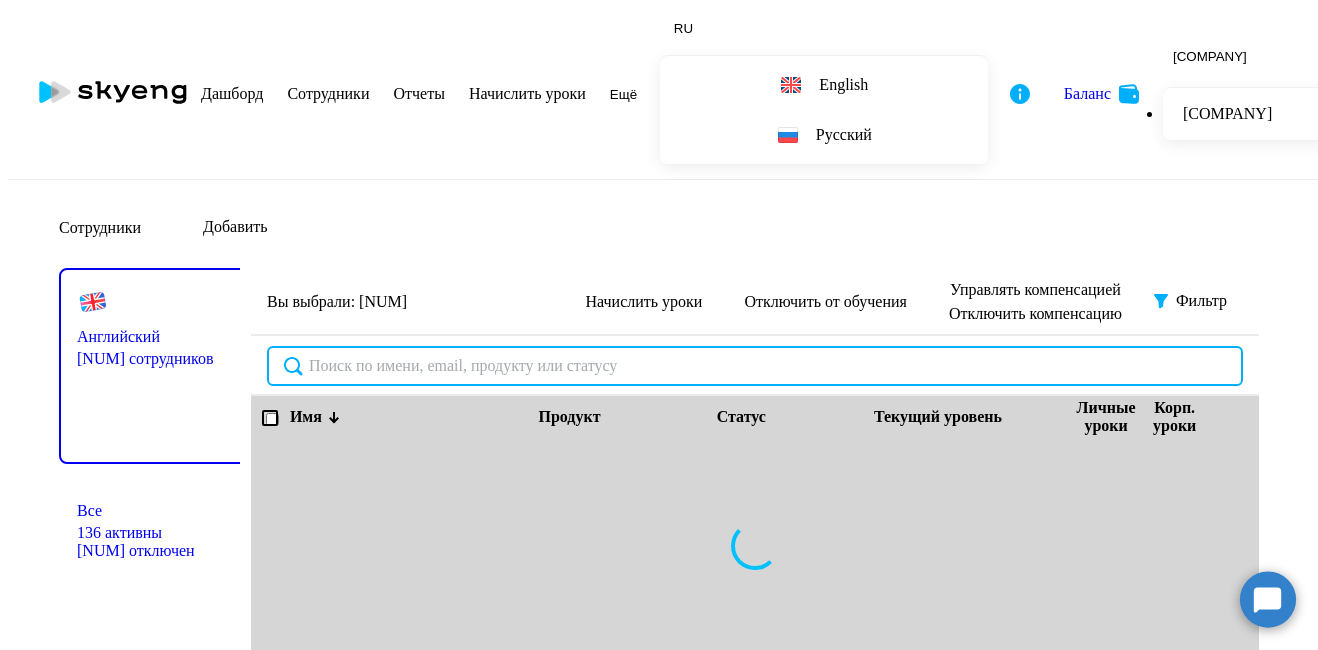 click at bounding box center (755, 366) 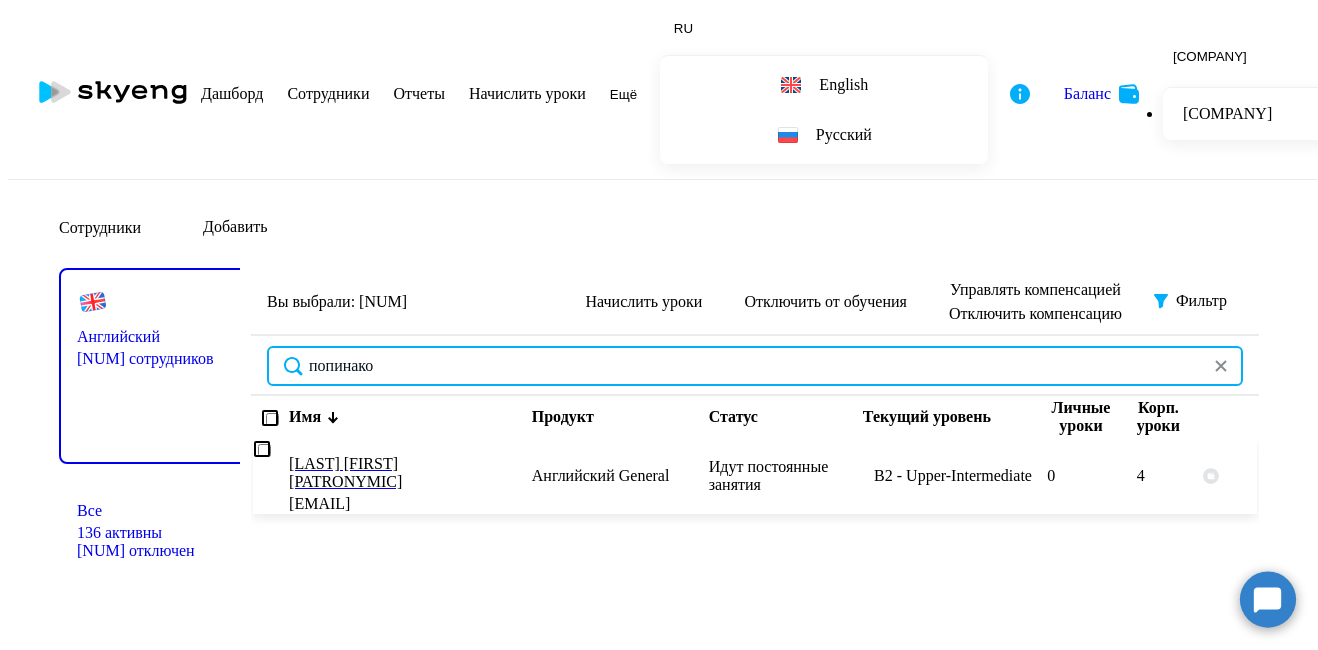 type on "попинако" 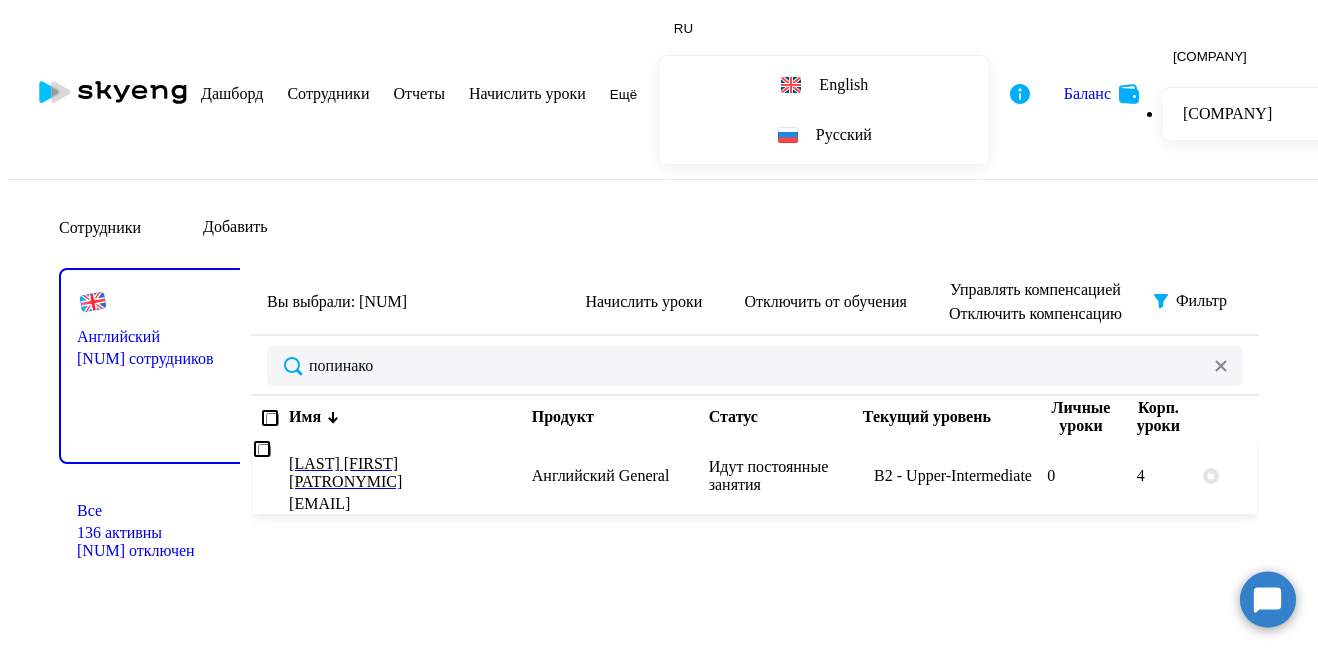 click on "[LAST] [FIRST] [PATRONYMIC]" at bounding box center [402, 473] 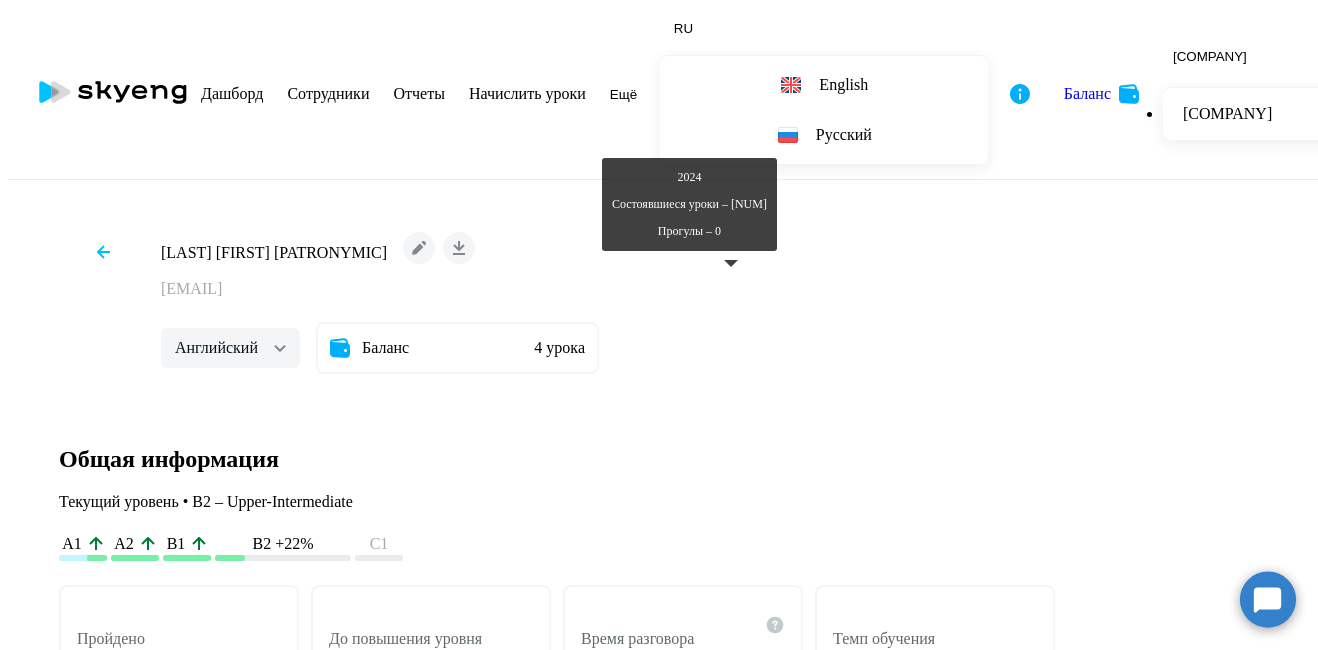 scroll, scrollTop: 2300, scrollLeft: 0, axis: vertical 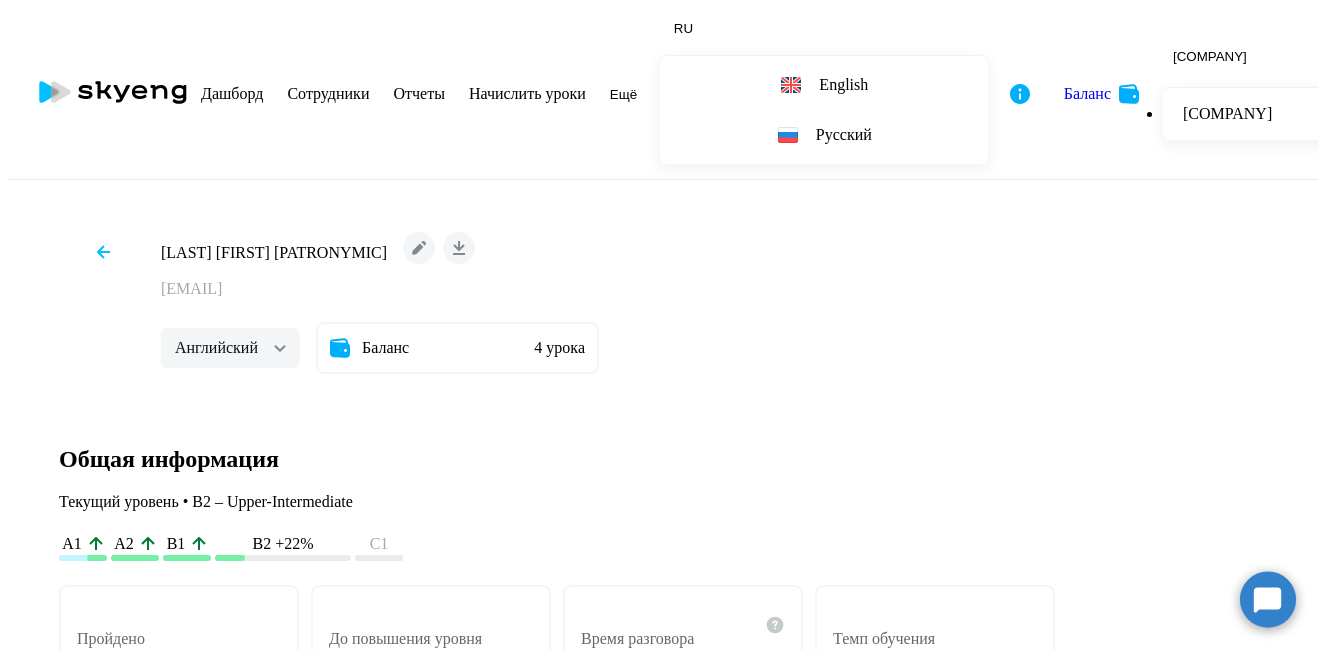 click on "Весь период" at bounding box center [149, 2985] 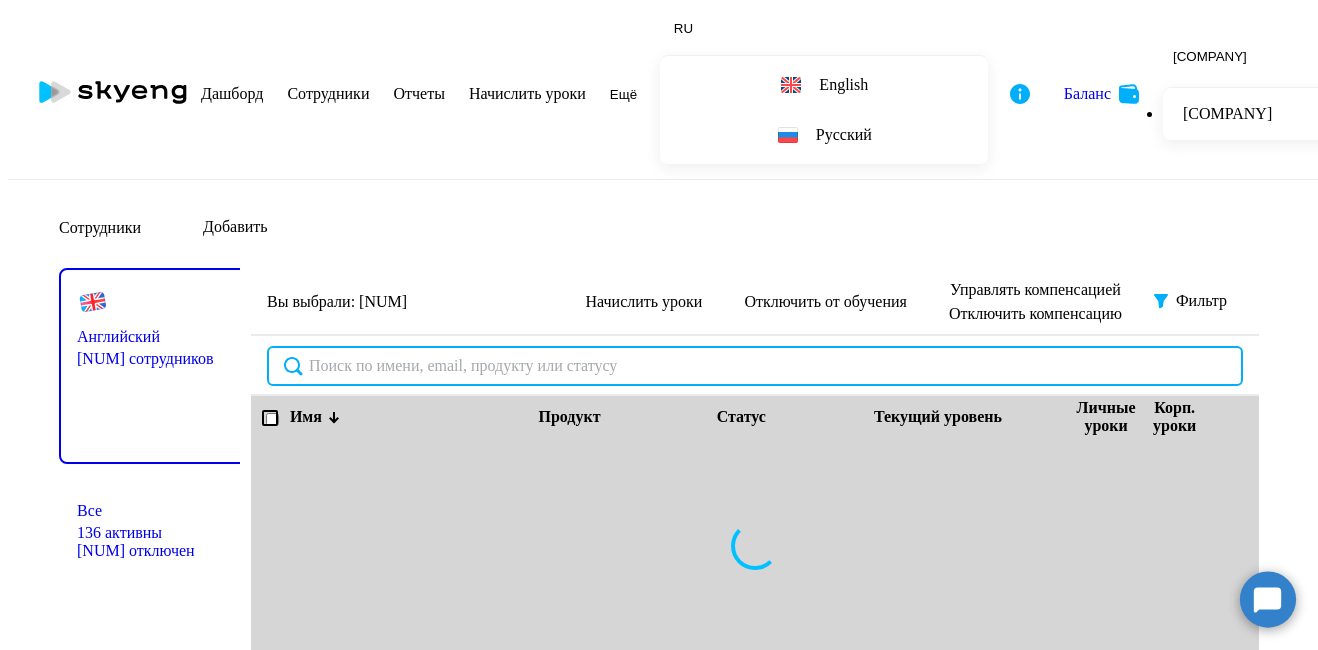click at bounding box center [755, 366] 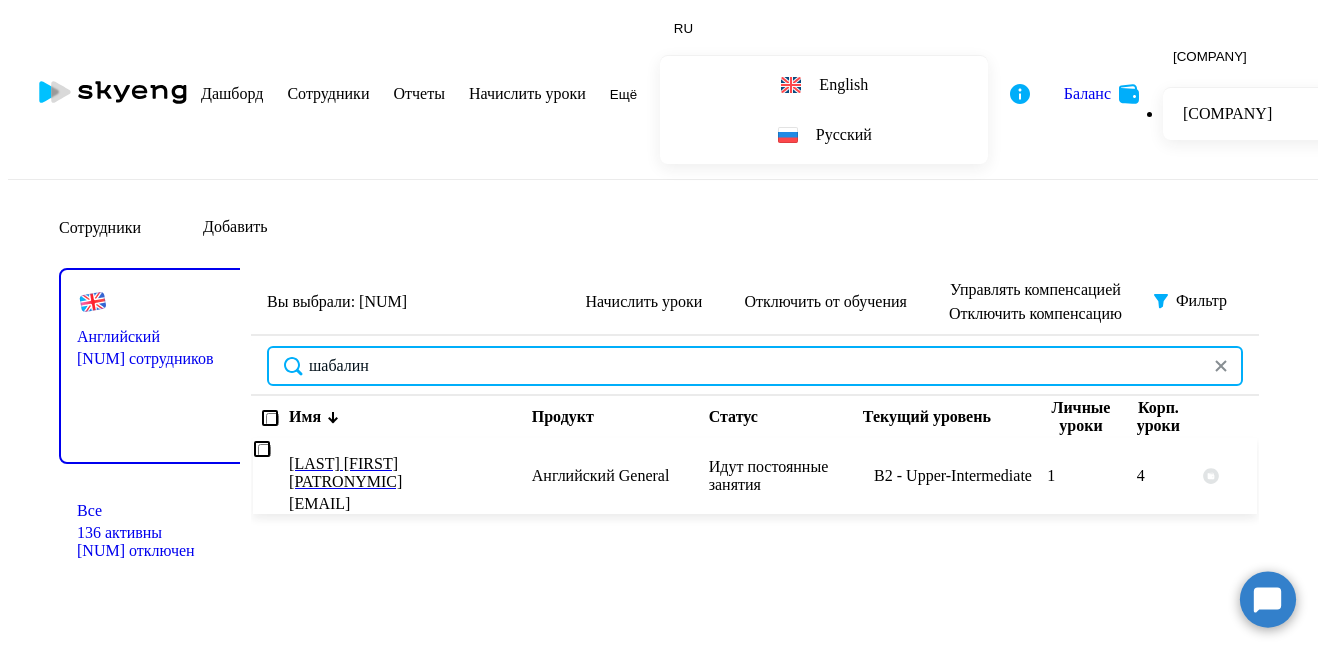 type on "шабалин" 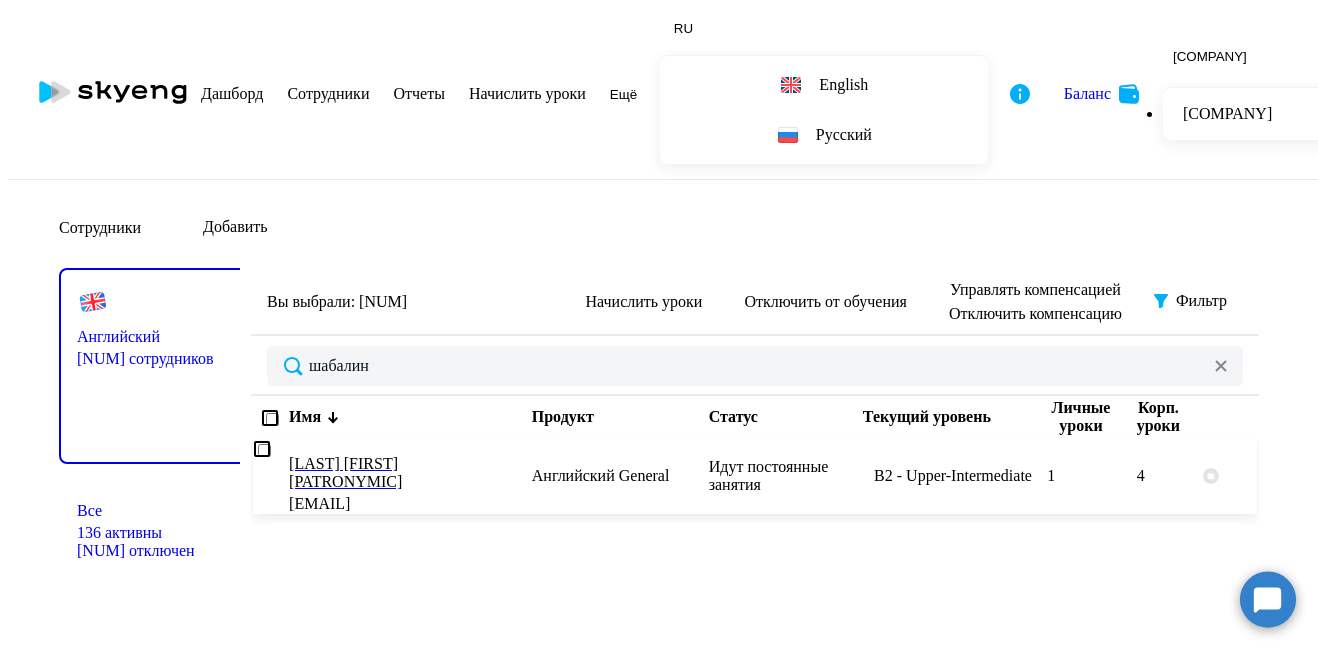click on "[LAST] [FIRST] [PATRONYMIC]" at bounding box center (402, 473) 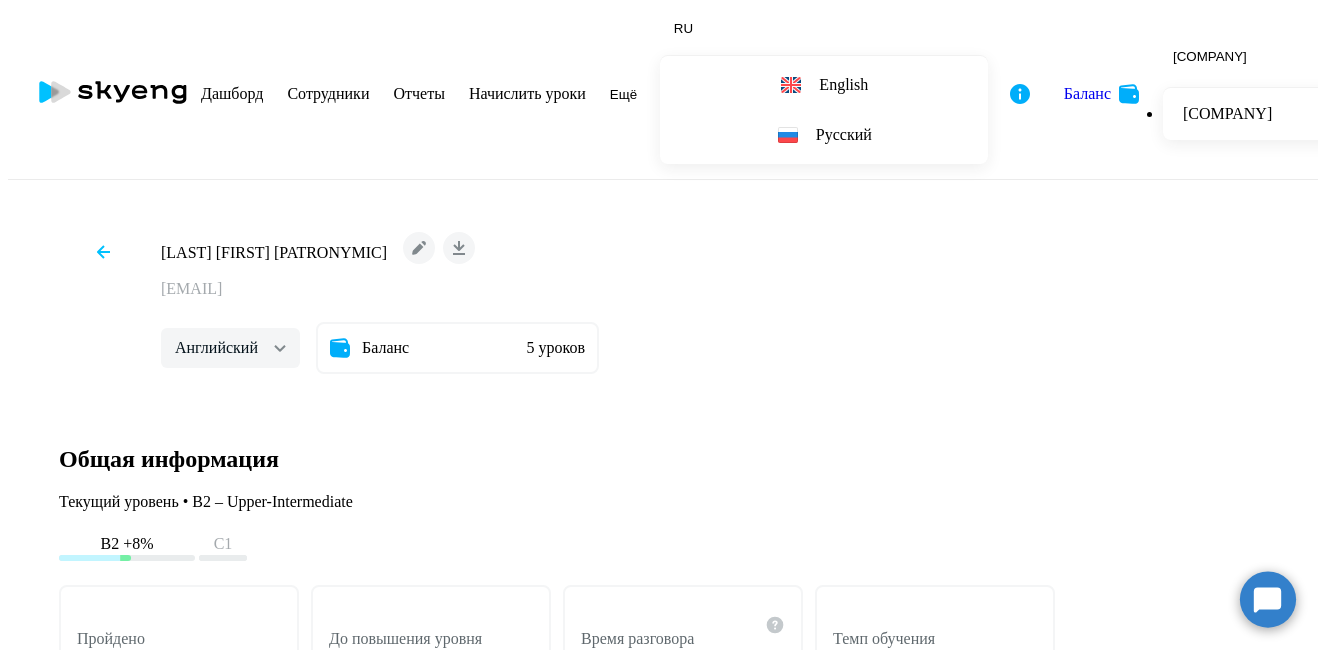 scroll, scrollTop: 2500, scrollLeft: 0, axis: vertical 